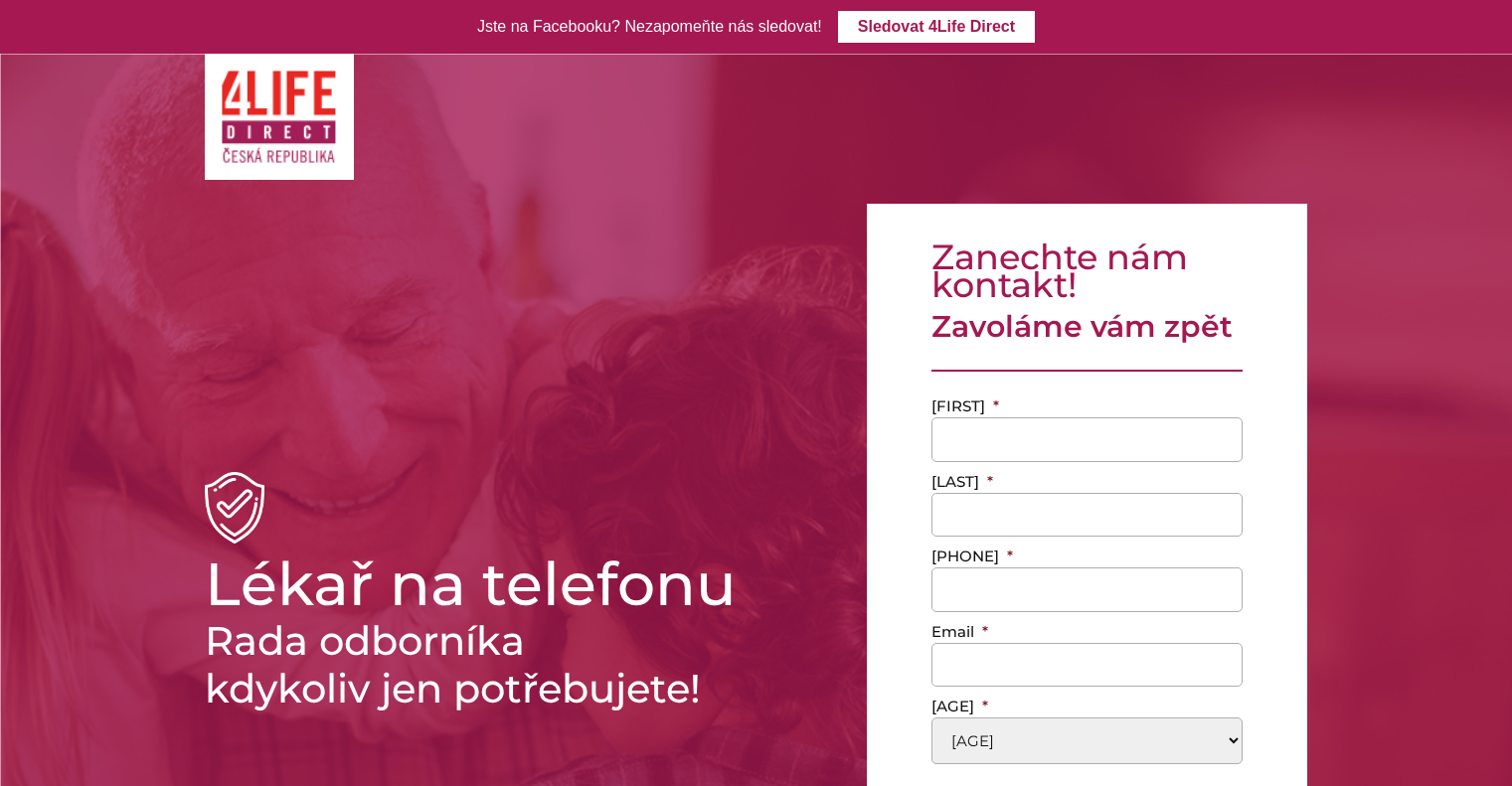 scroll, scrollTop: 0, scrollLeft: 0, axis: both 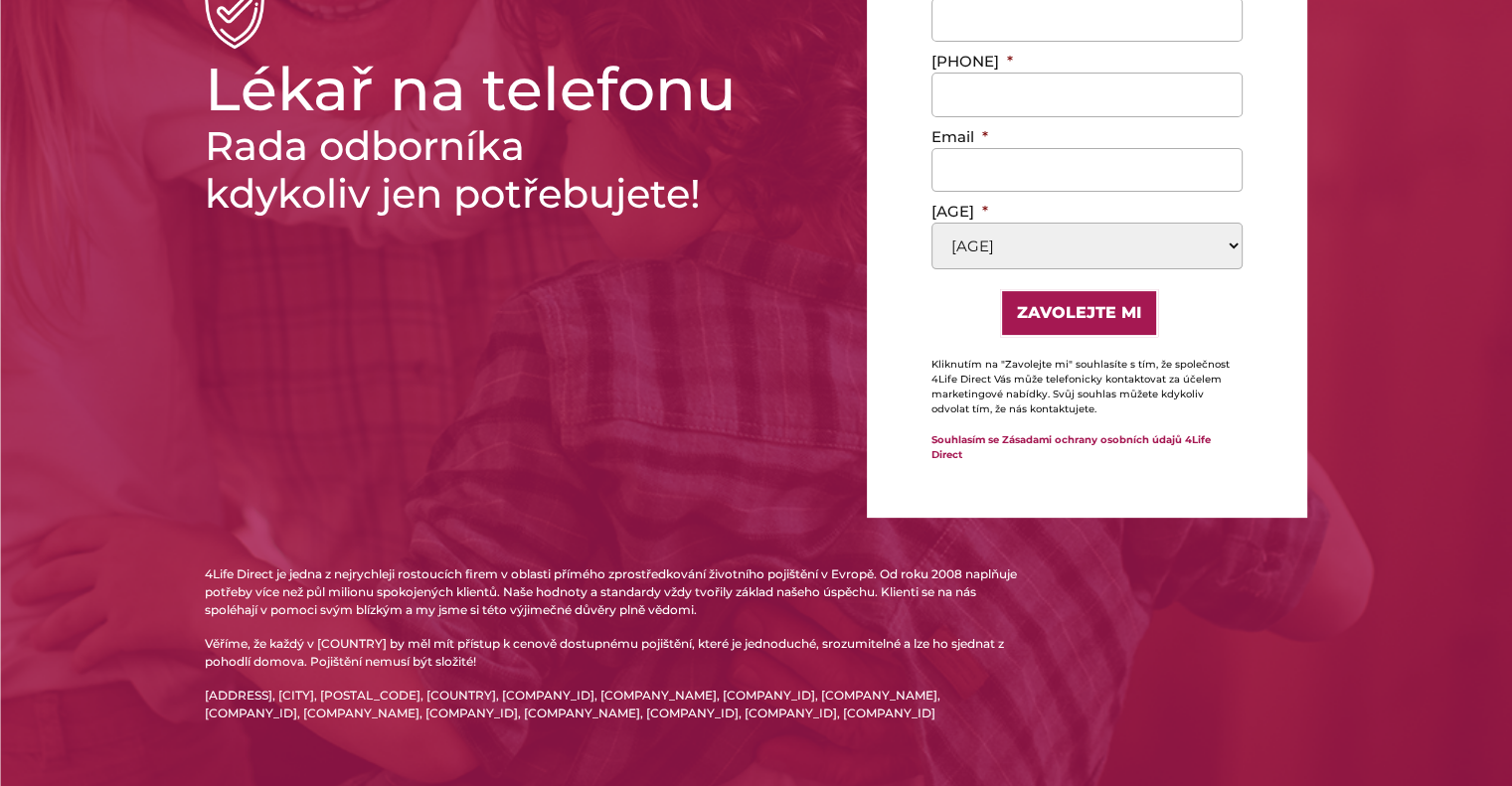 click on "Méně než 40 let 40-49 50-59 60-69 70-85" at bounding box center [1087, 245] 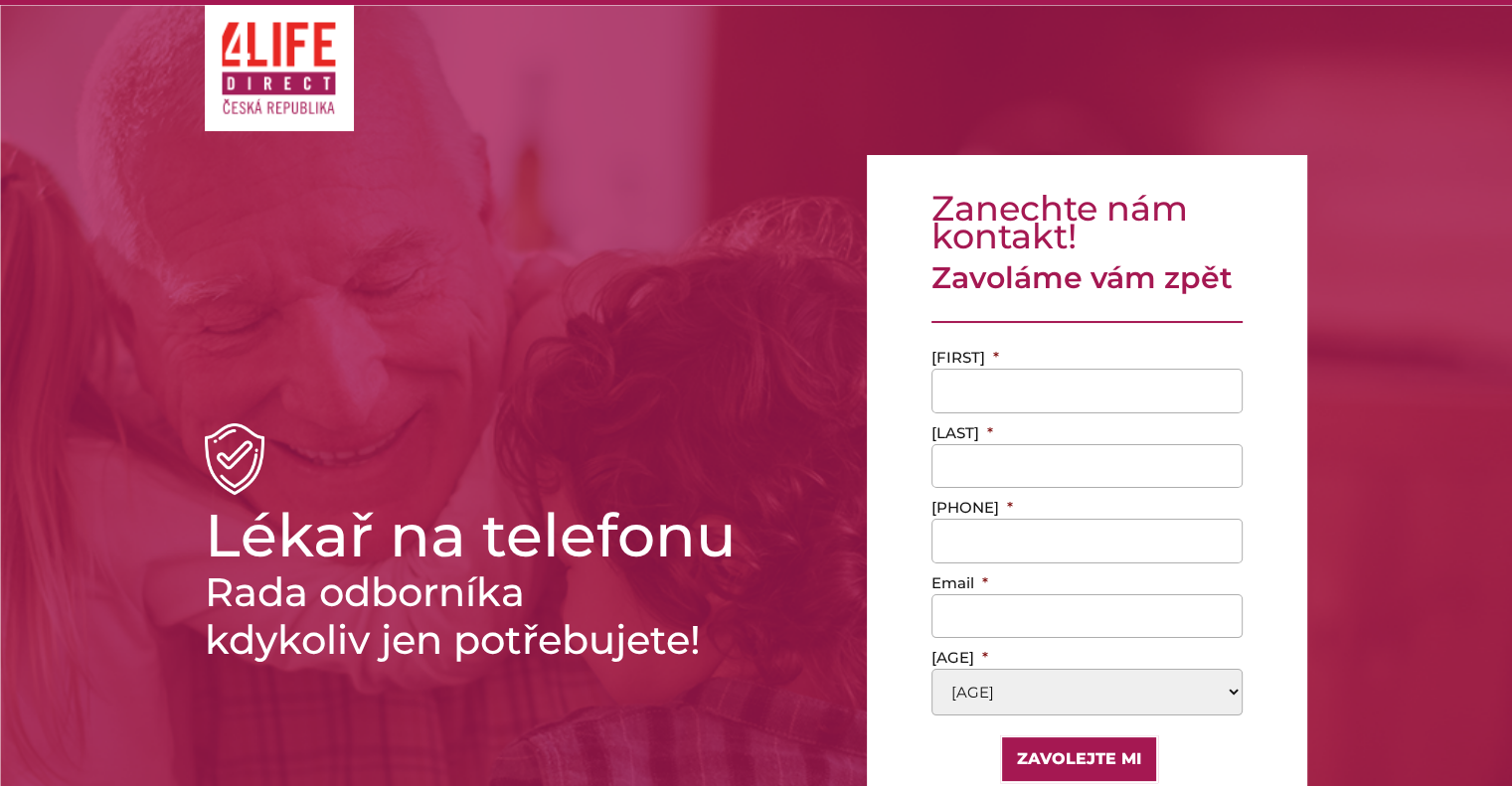scroll, scrollTop: 0, scrollLeft: 0, axis: both 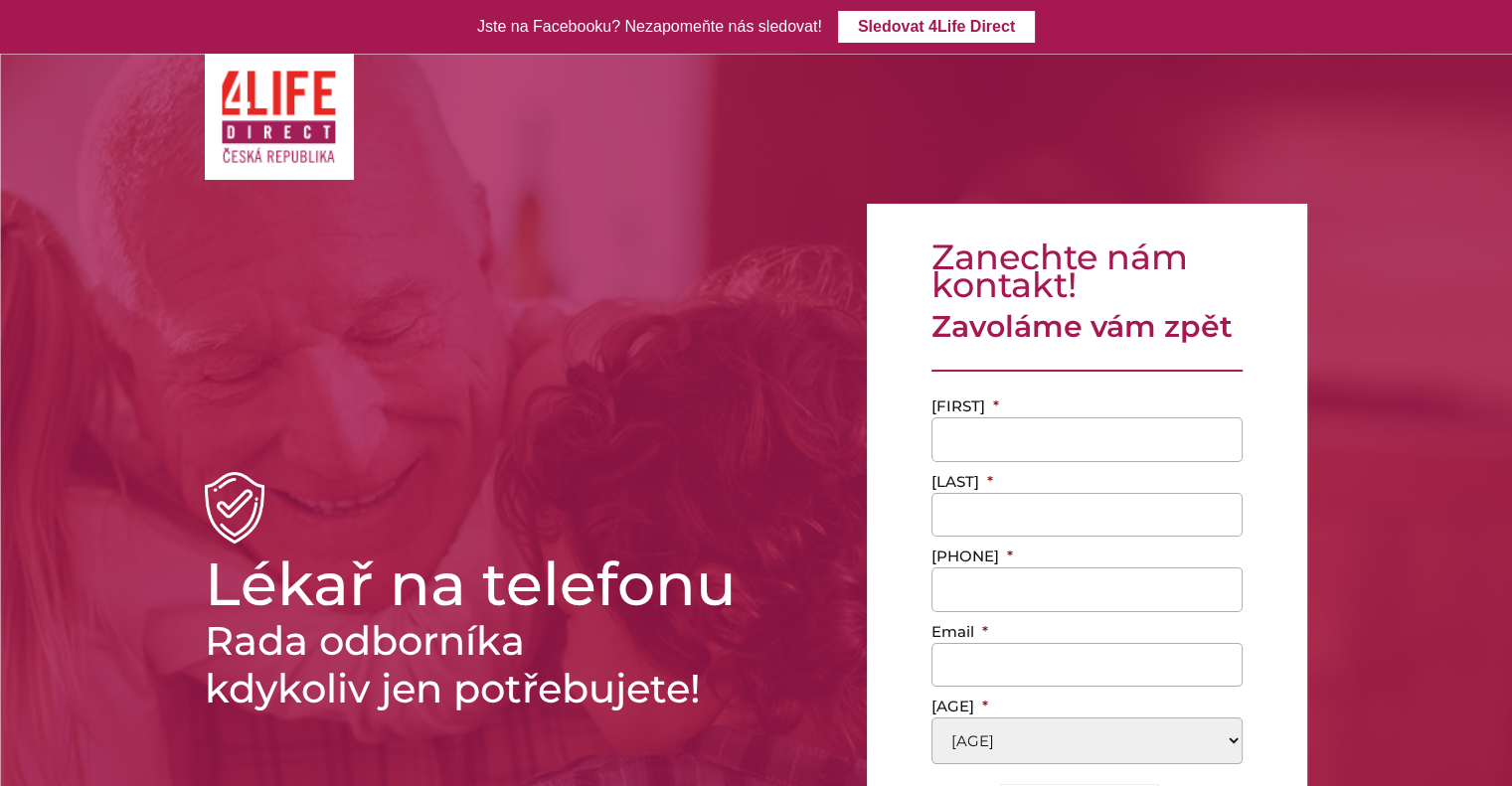 click at bounding box center [279, 116] 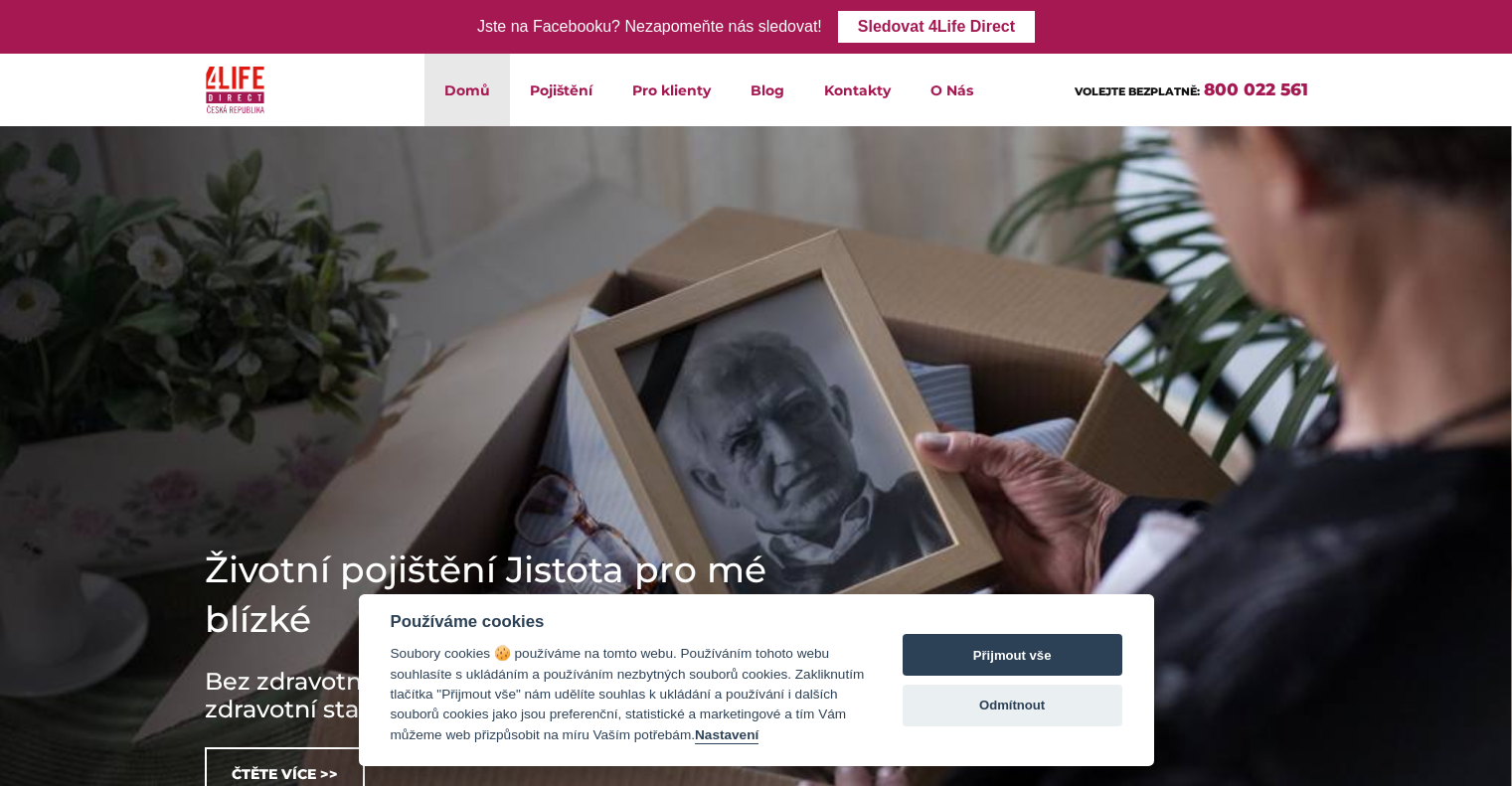 scroll, scrollTop: 0, scrollLeft: 0, axis: both 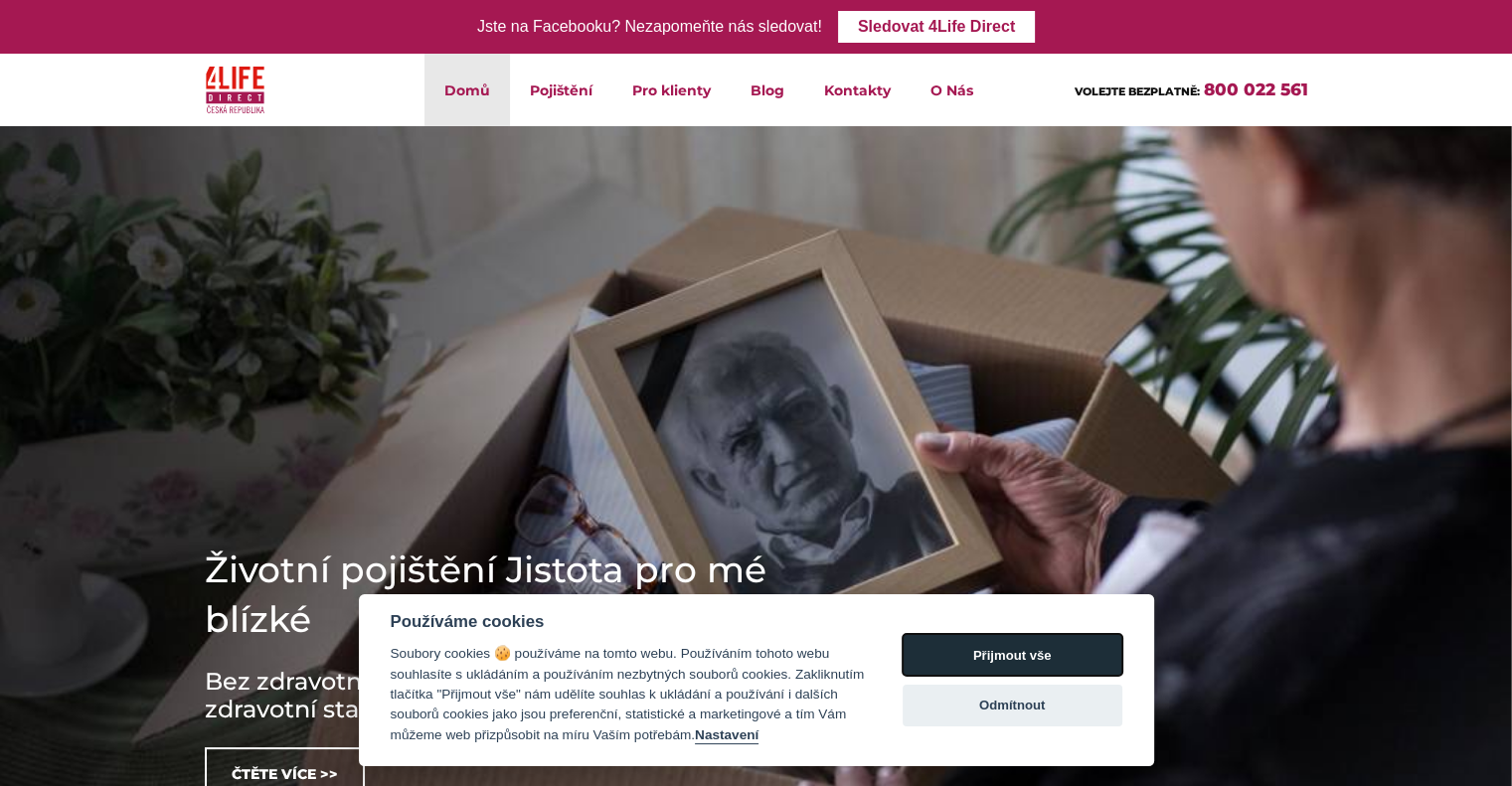 click on "Přijmout vše" at bounding box center (1012, 655) 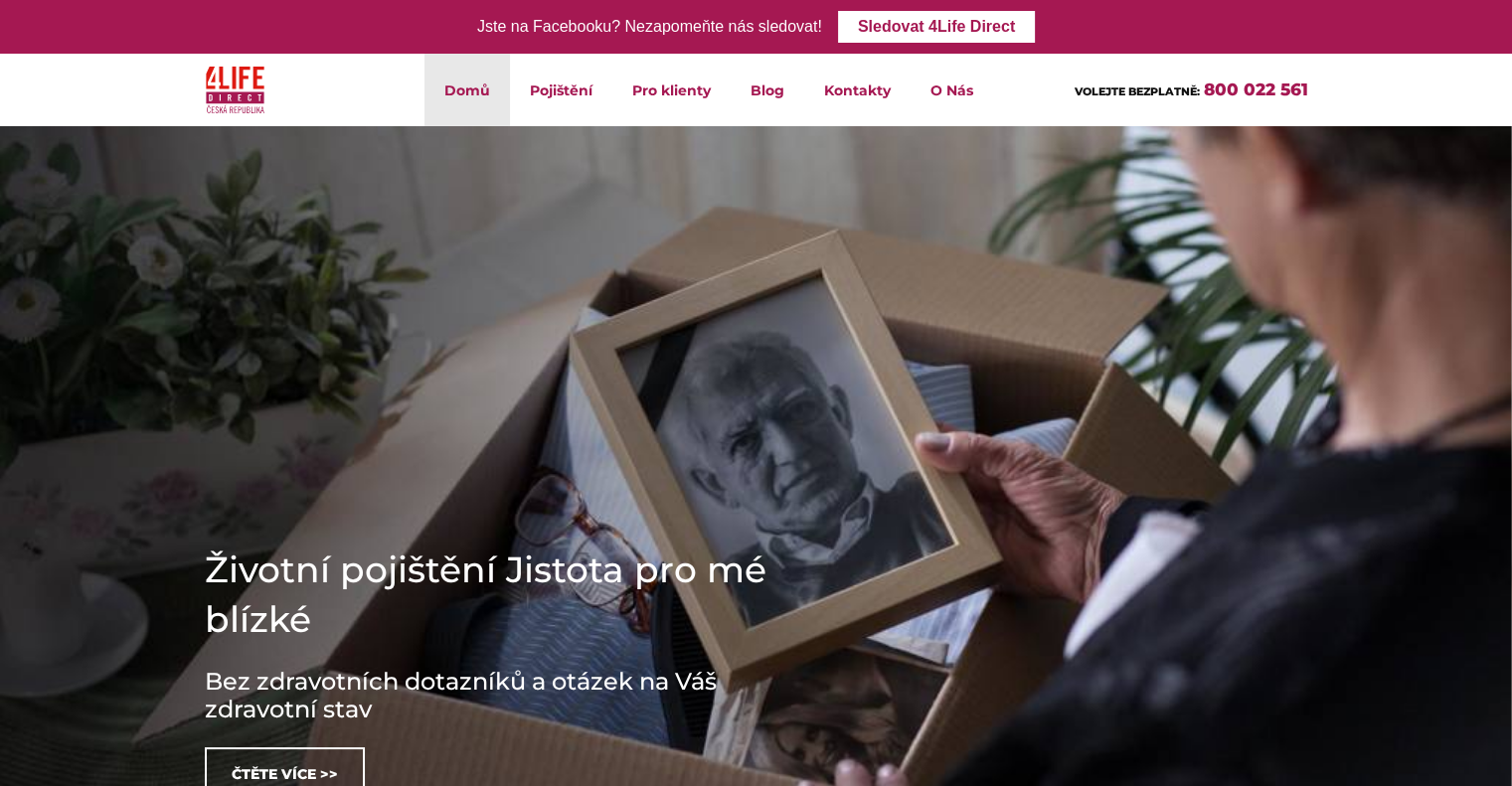 click on "Životní pojištění Jistota pro mé blízké Bez zdravotních dotazníků a otázek na Váš zdravotní stav   Čtěte více >>" at bounding box center [756, 673] 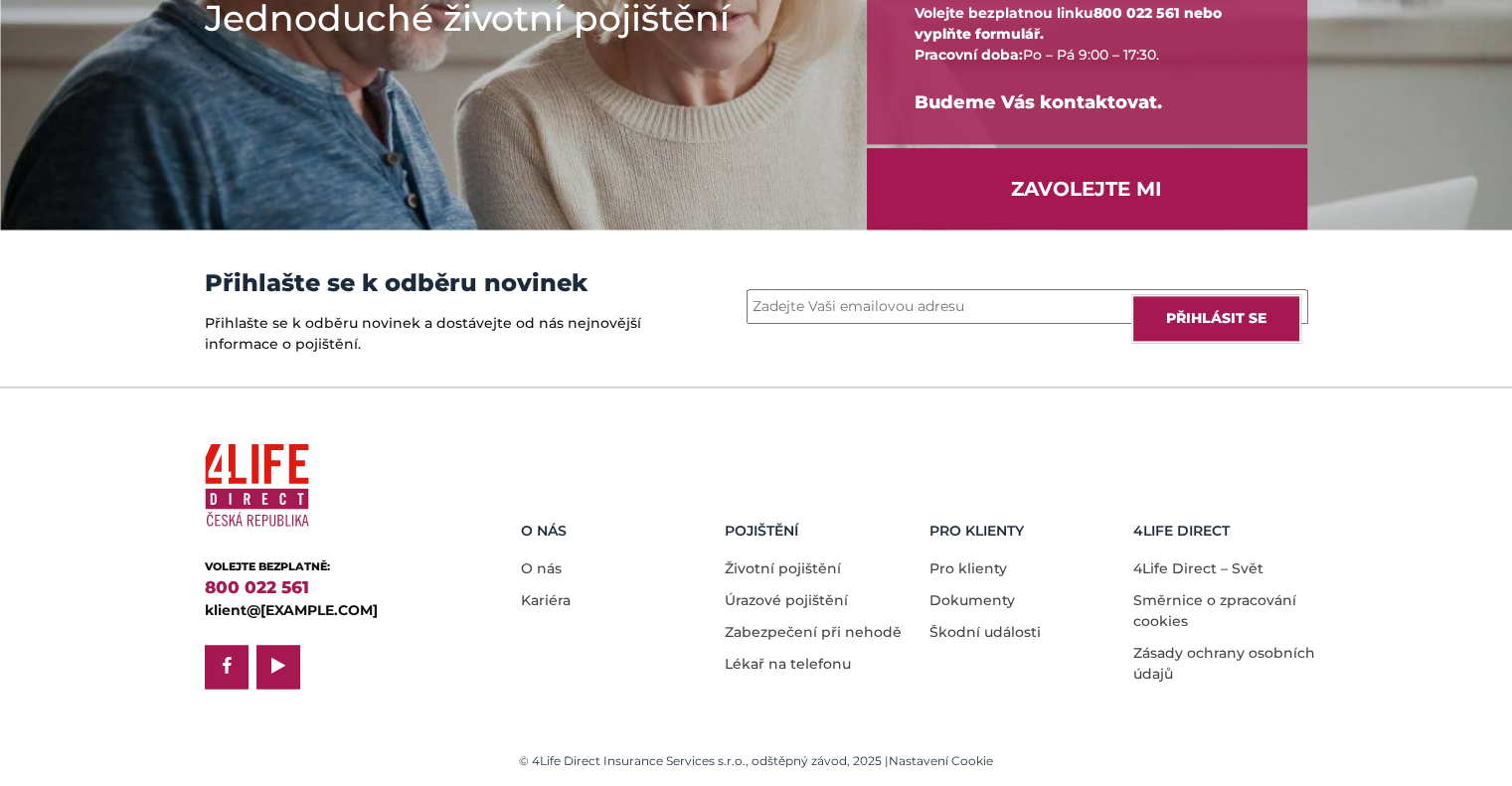 scroll, scrollTop: 2726, scrollLeft: 0, axis: vertical 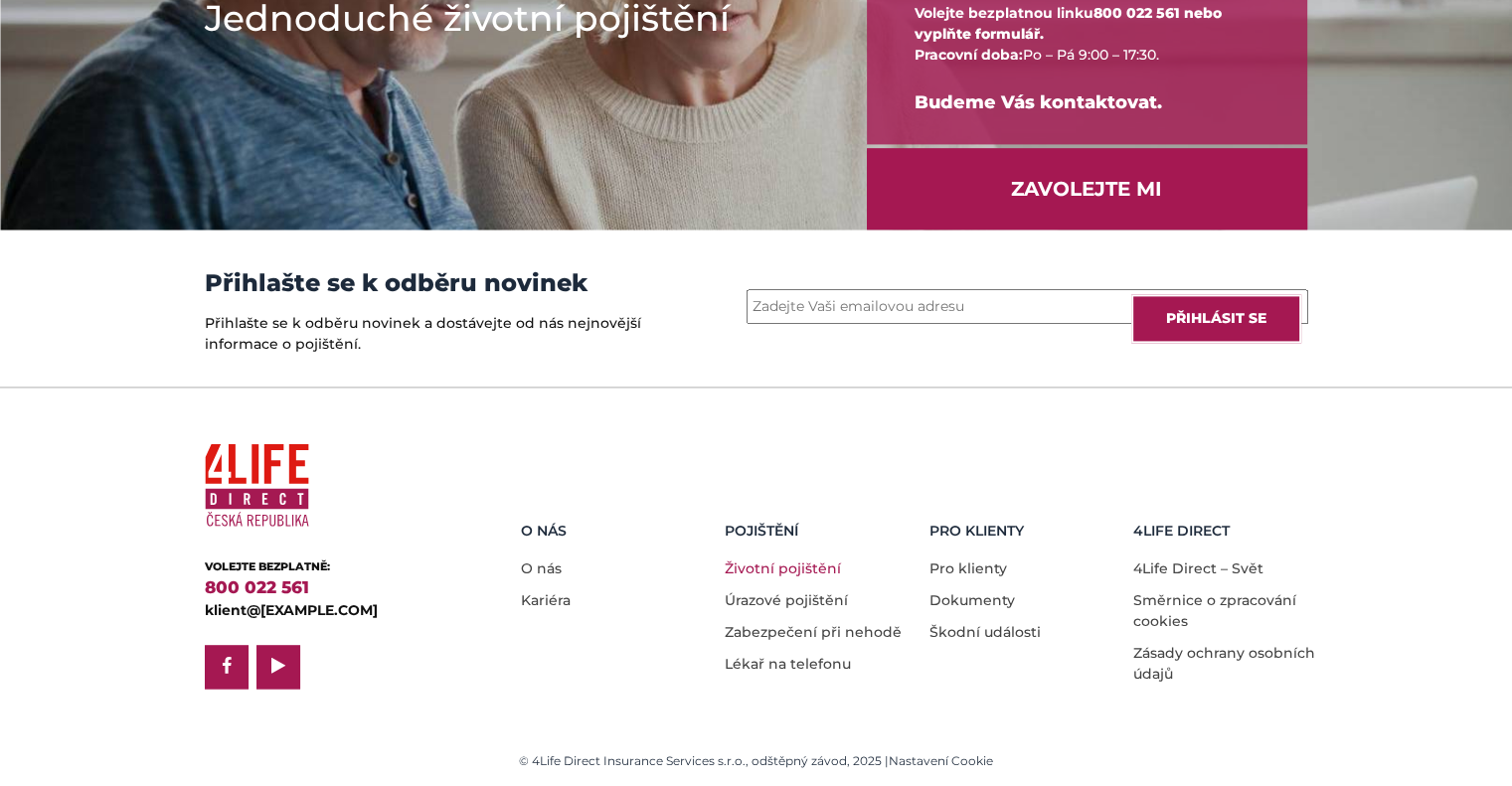 click on "Životní pojištění" at bounding box center [782, 568] 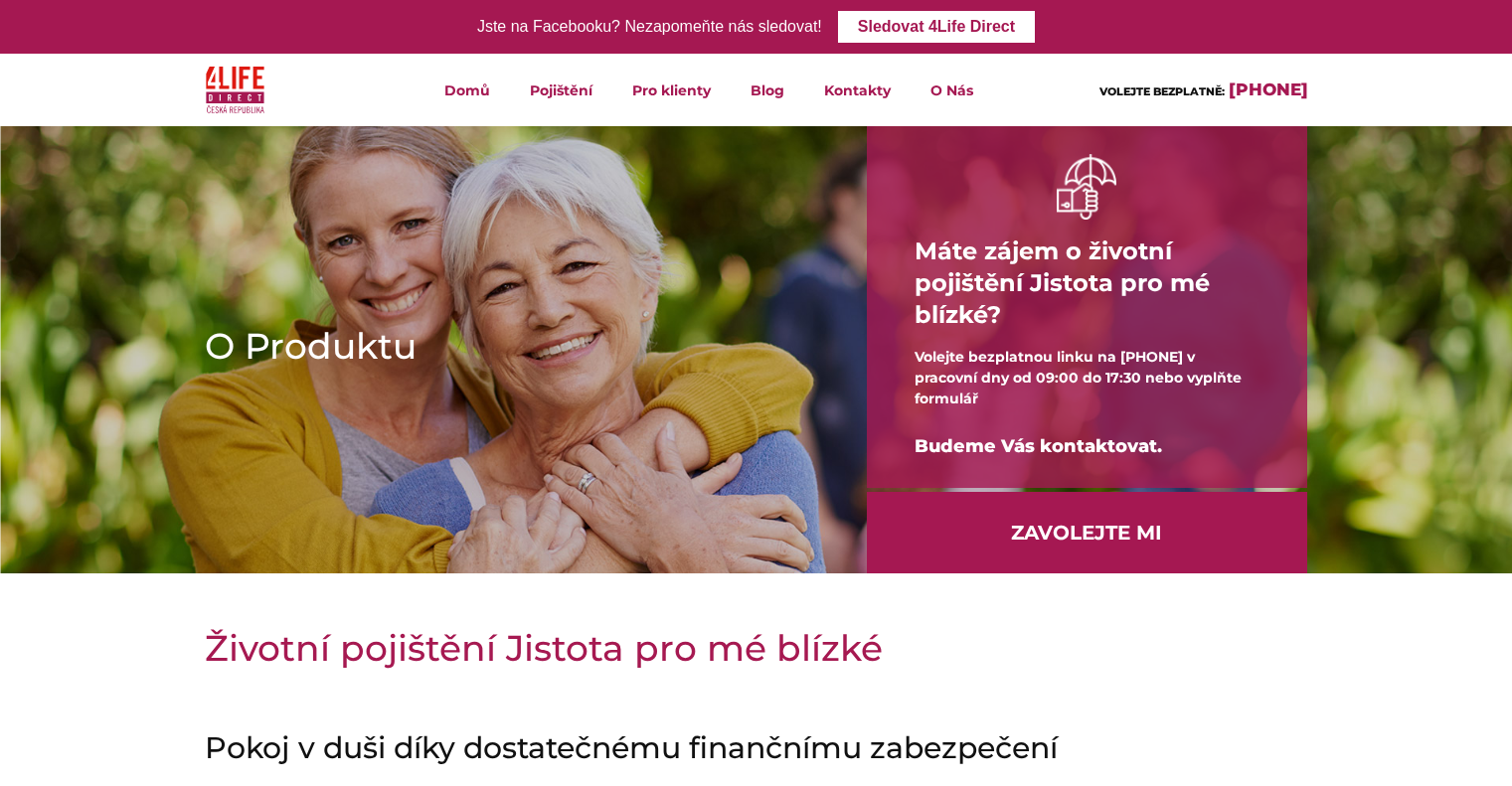 scroll, scrollTop: 0, scrollLeft: 0, axis: both 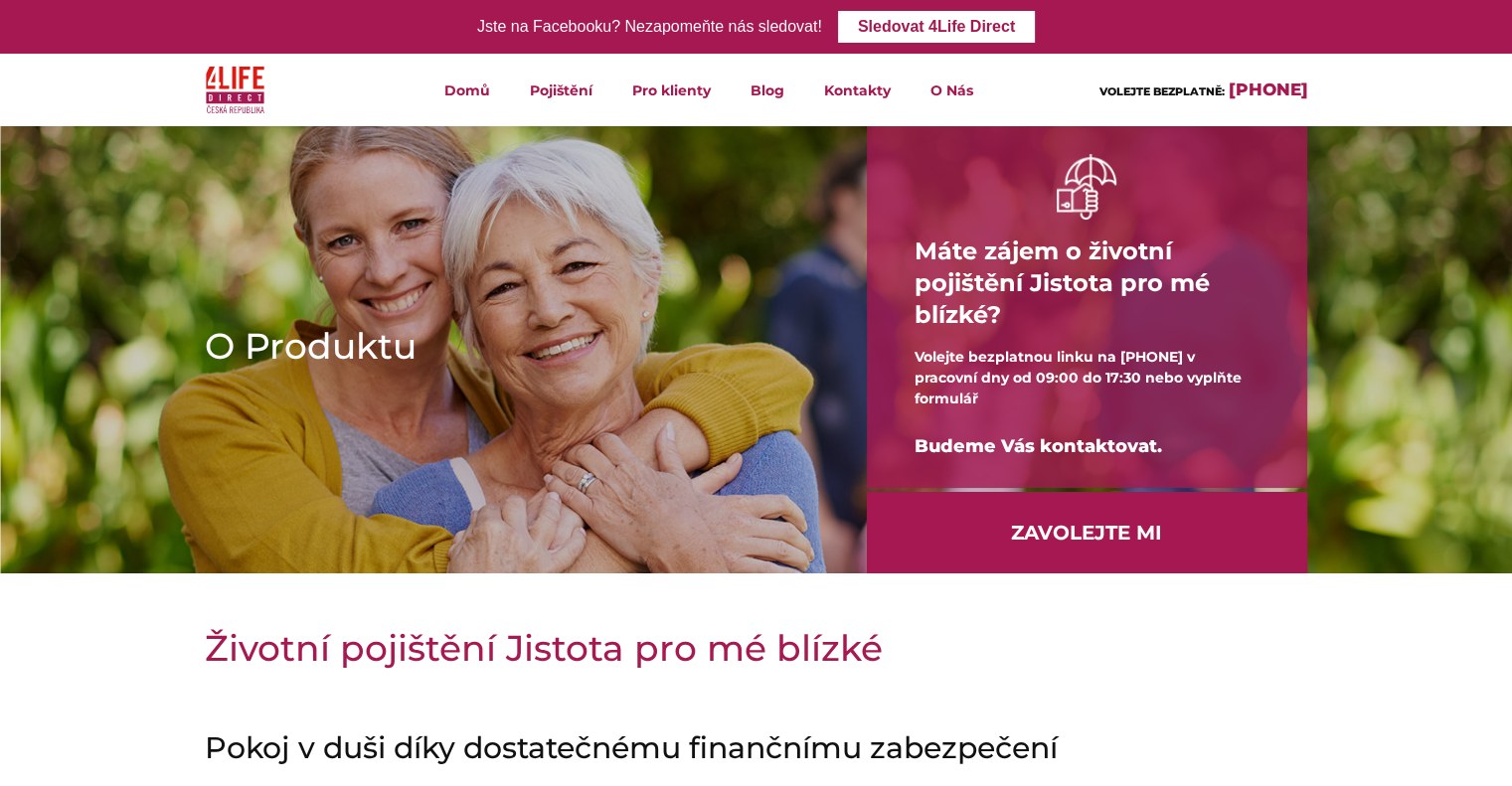 click at bounding box center (756, 598) 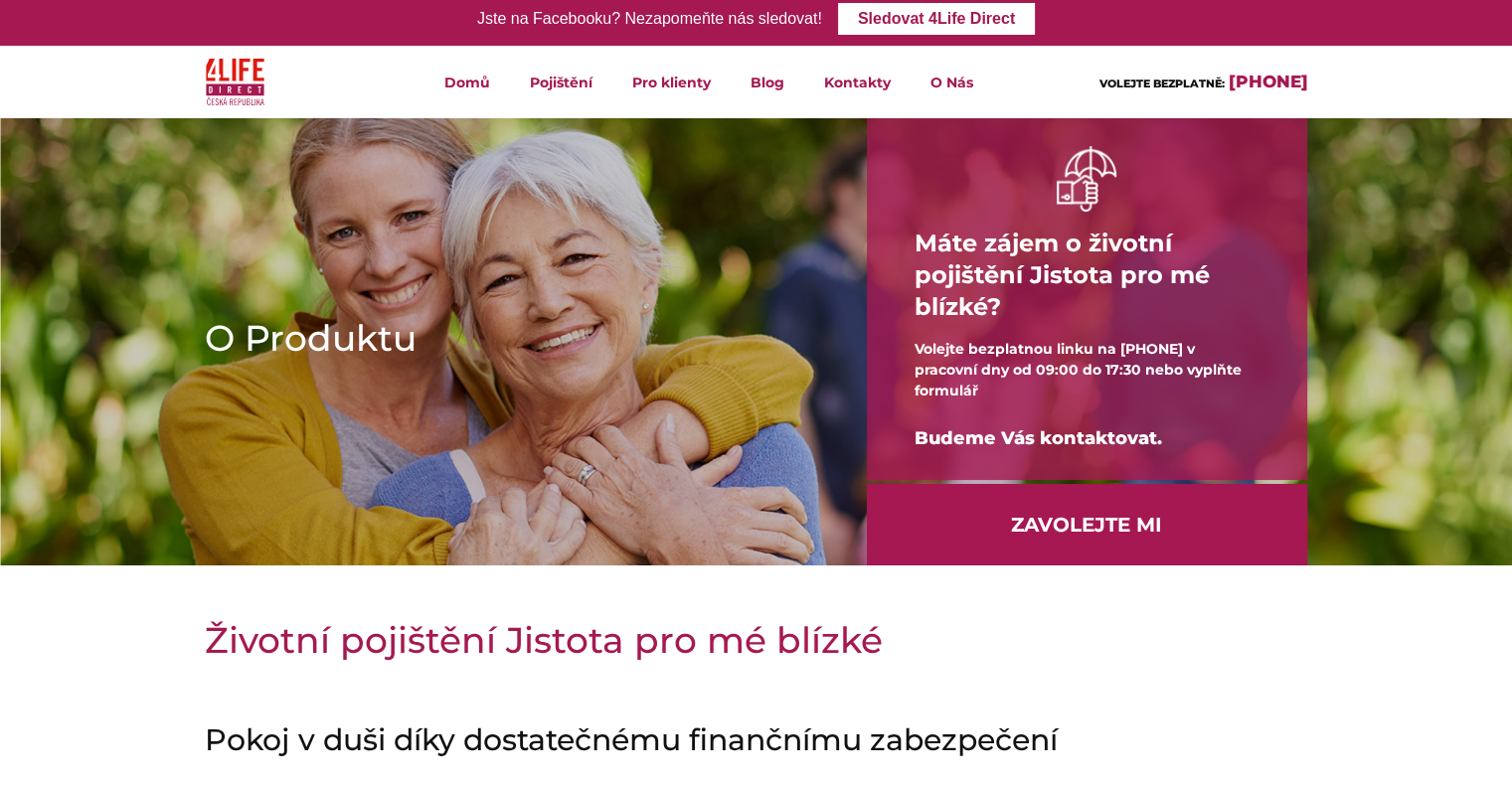 scroll, scrollTop: 0, scrollLeft: 0, axis: both 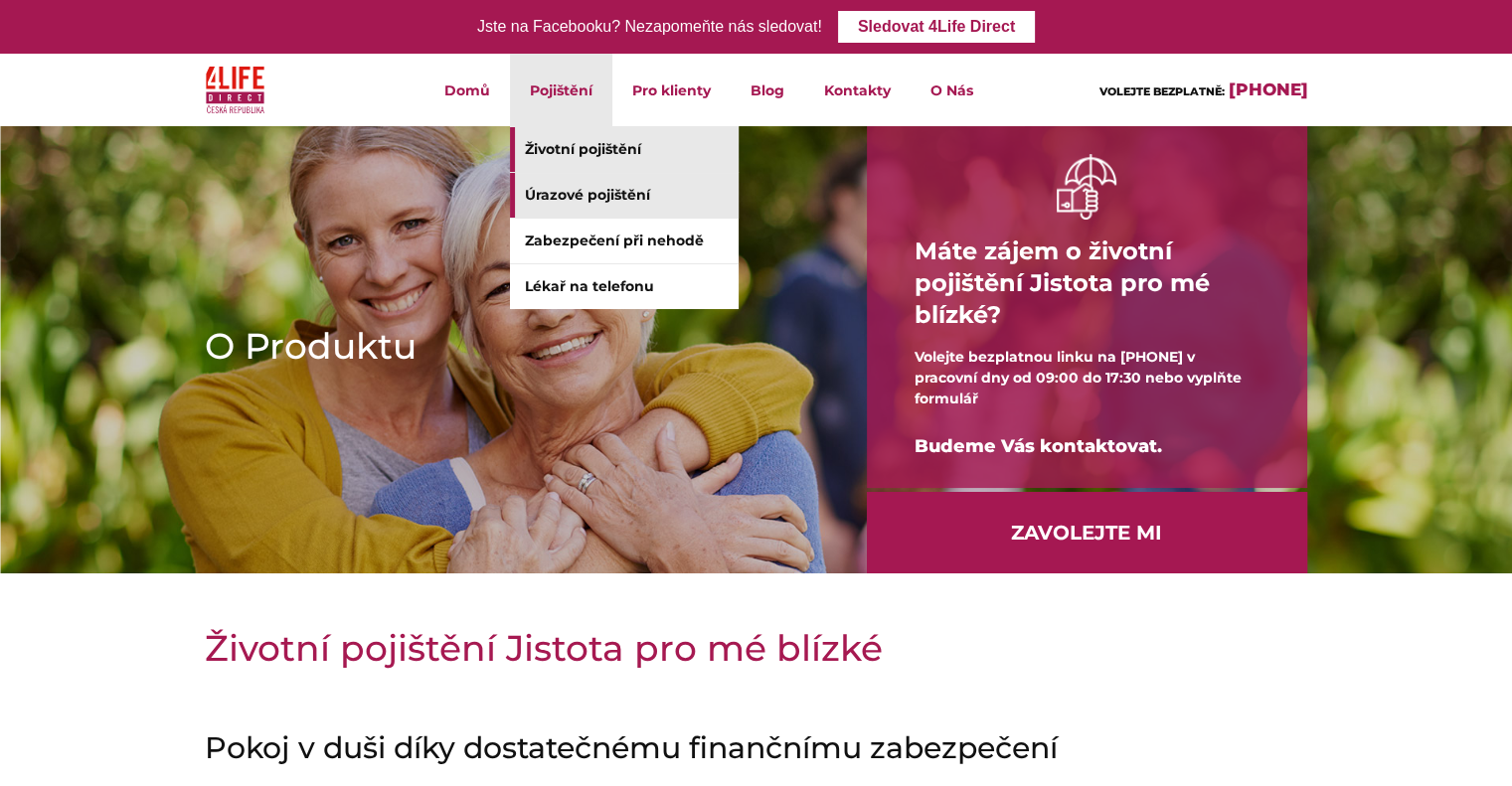 click on "Úrazové pojištění" at bounding box center [624, 195] 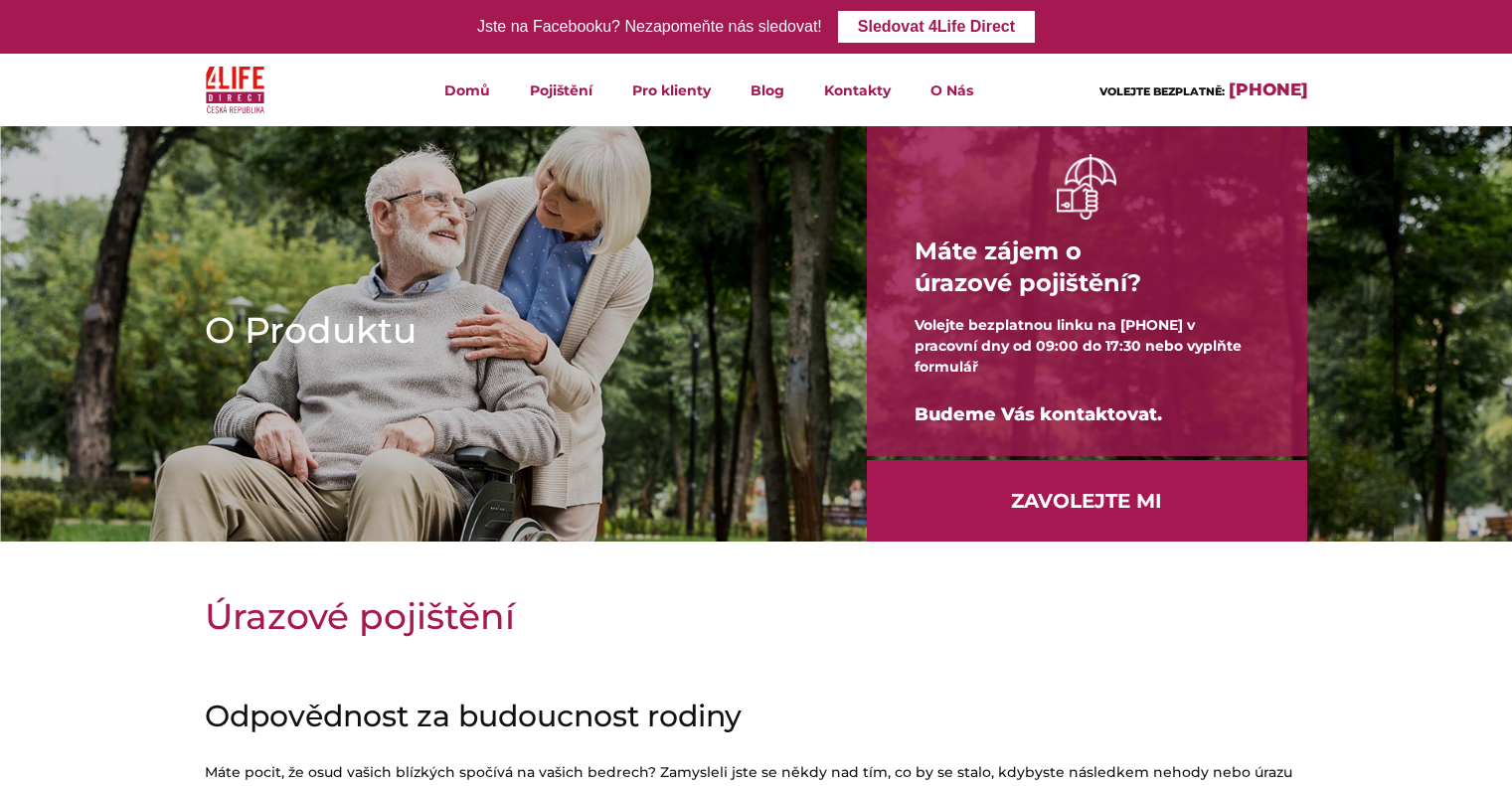 scroll, scrollTop: 0, scrollLeft: 0, axis: both 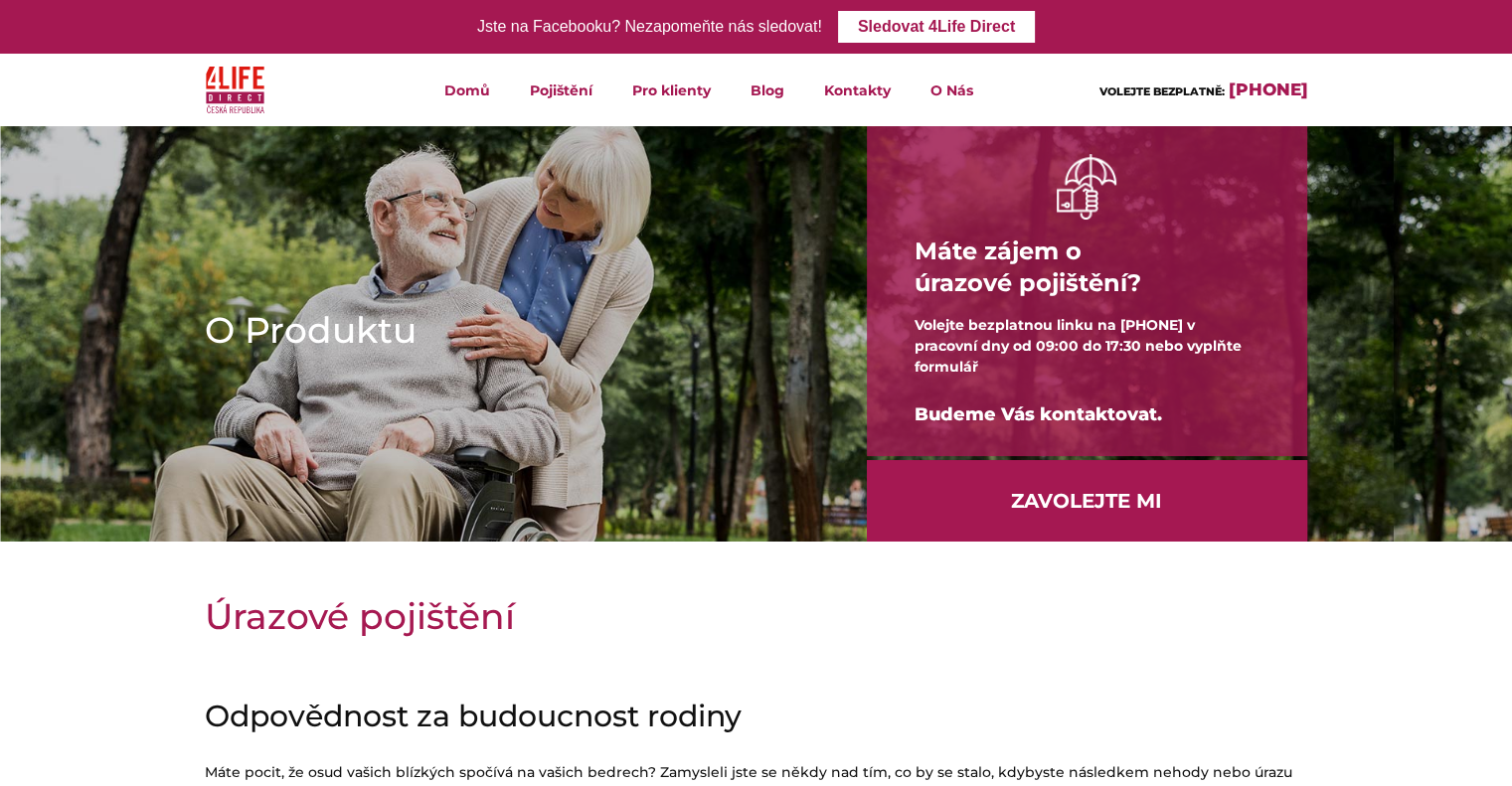 click on "O Produktu" at bounding box center (504, 330) 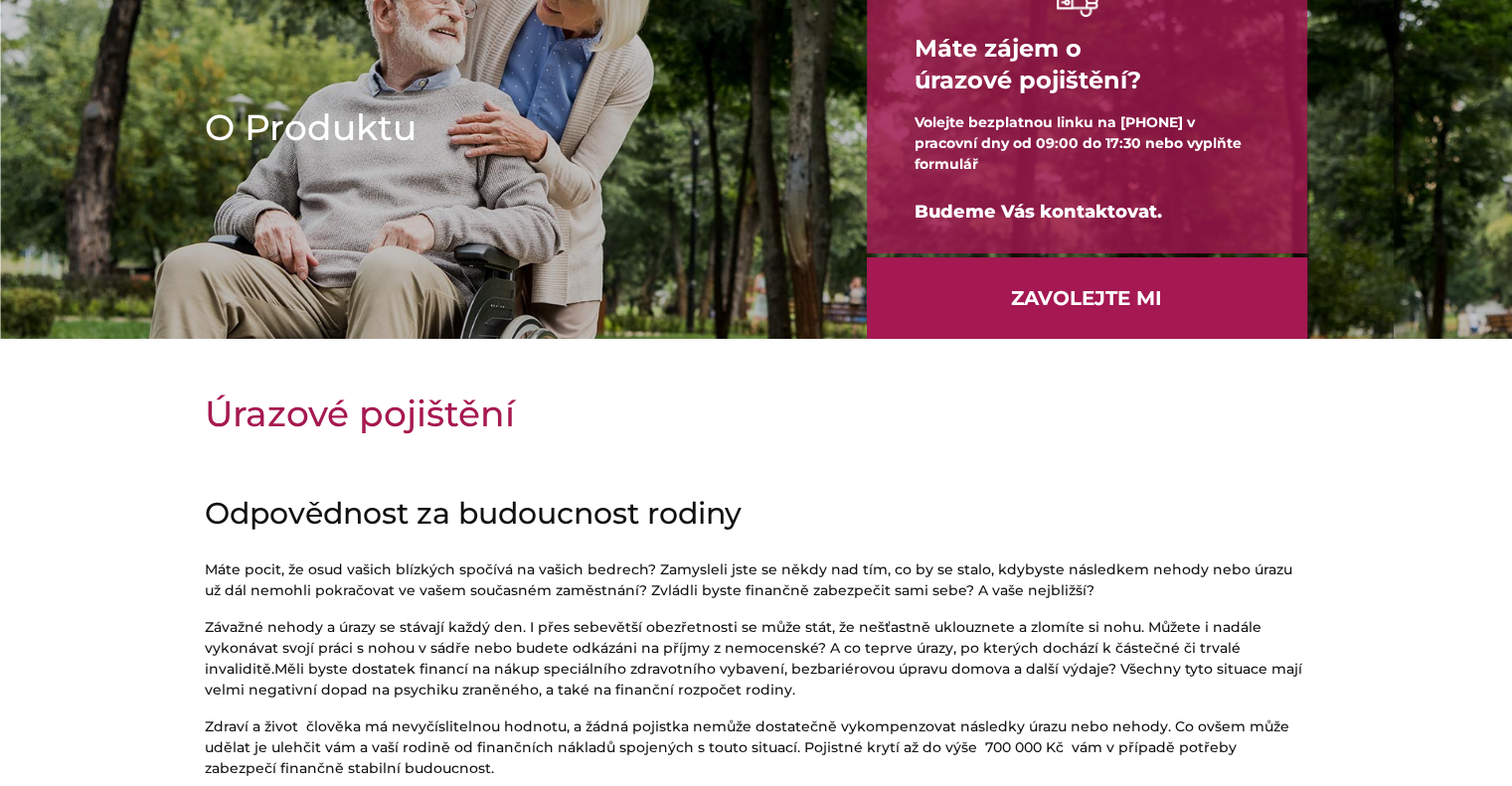 scroll, scrollTop: 0, scrollLeft: 0, axis: both 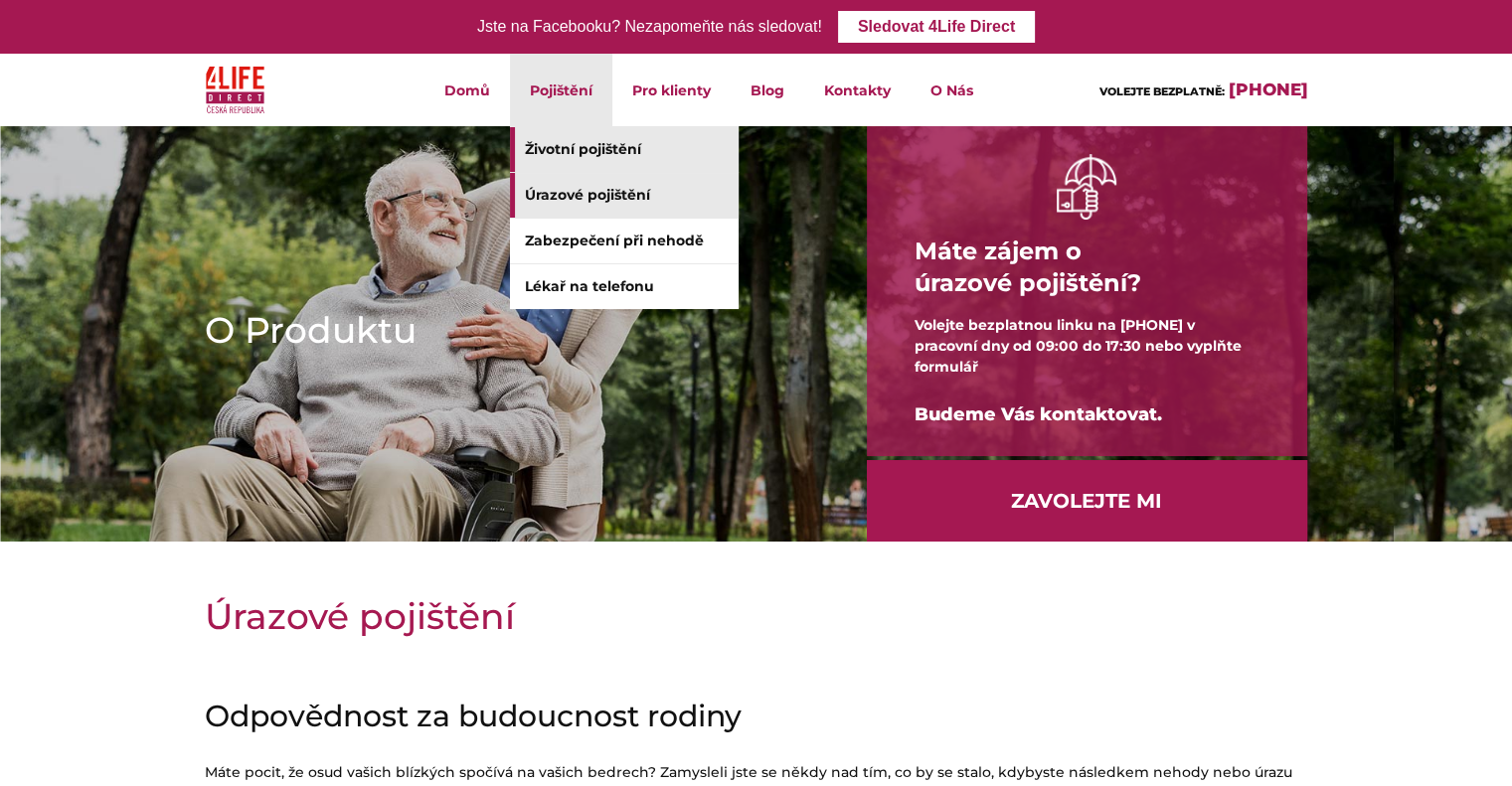 click on "Životní pojištění" at bounding box center (624, 149) 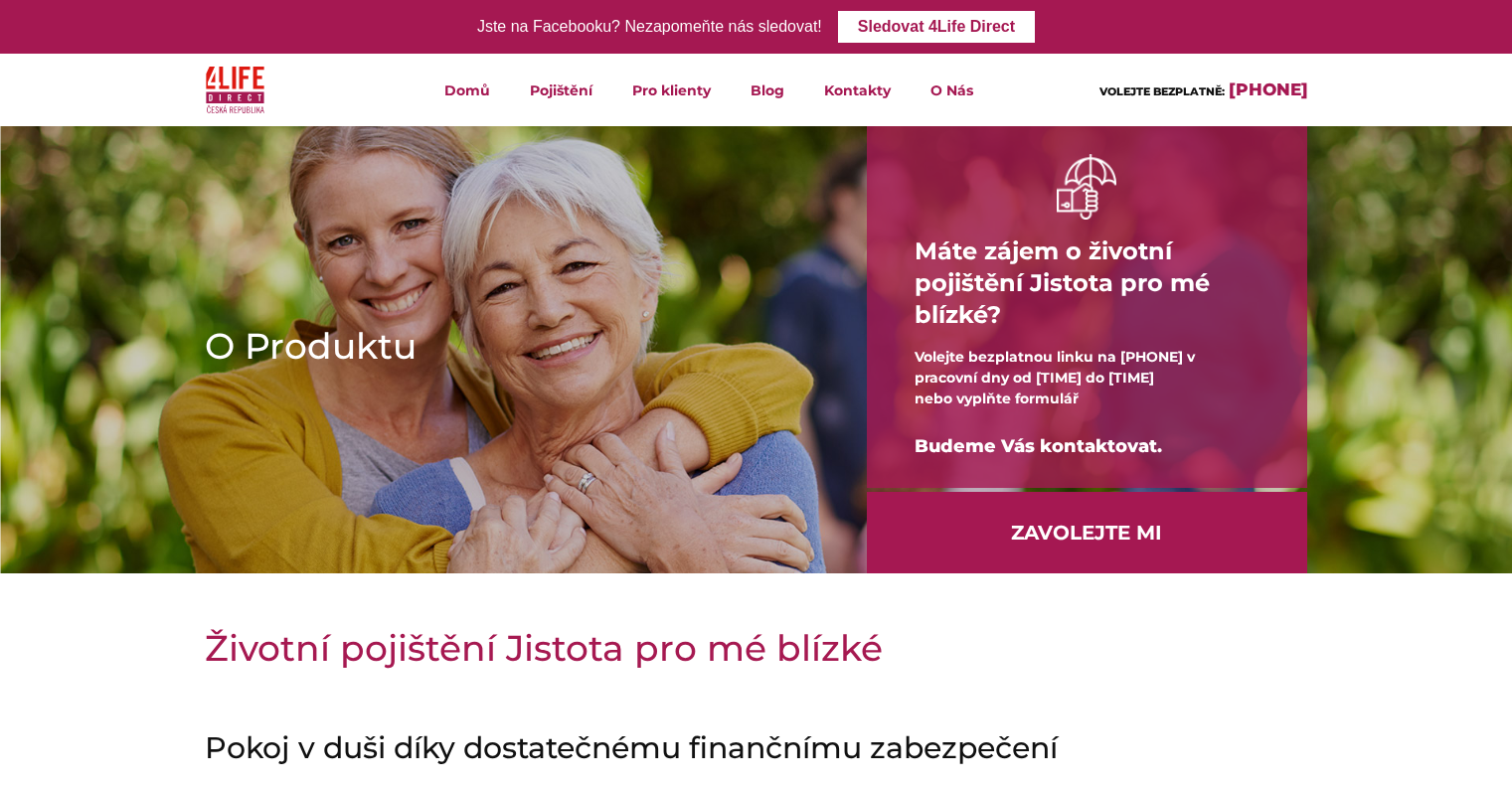 scroll, scrollTop: 0, scrollLeft: 0, axis: both 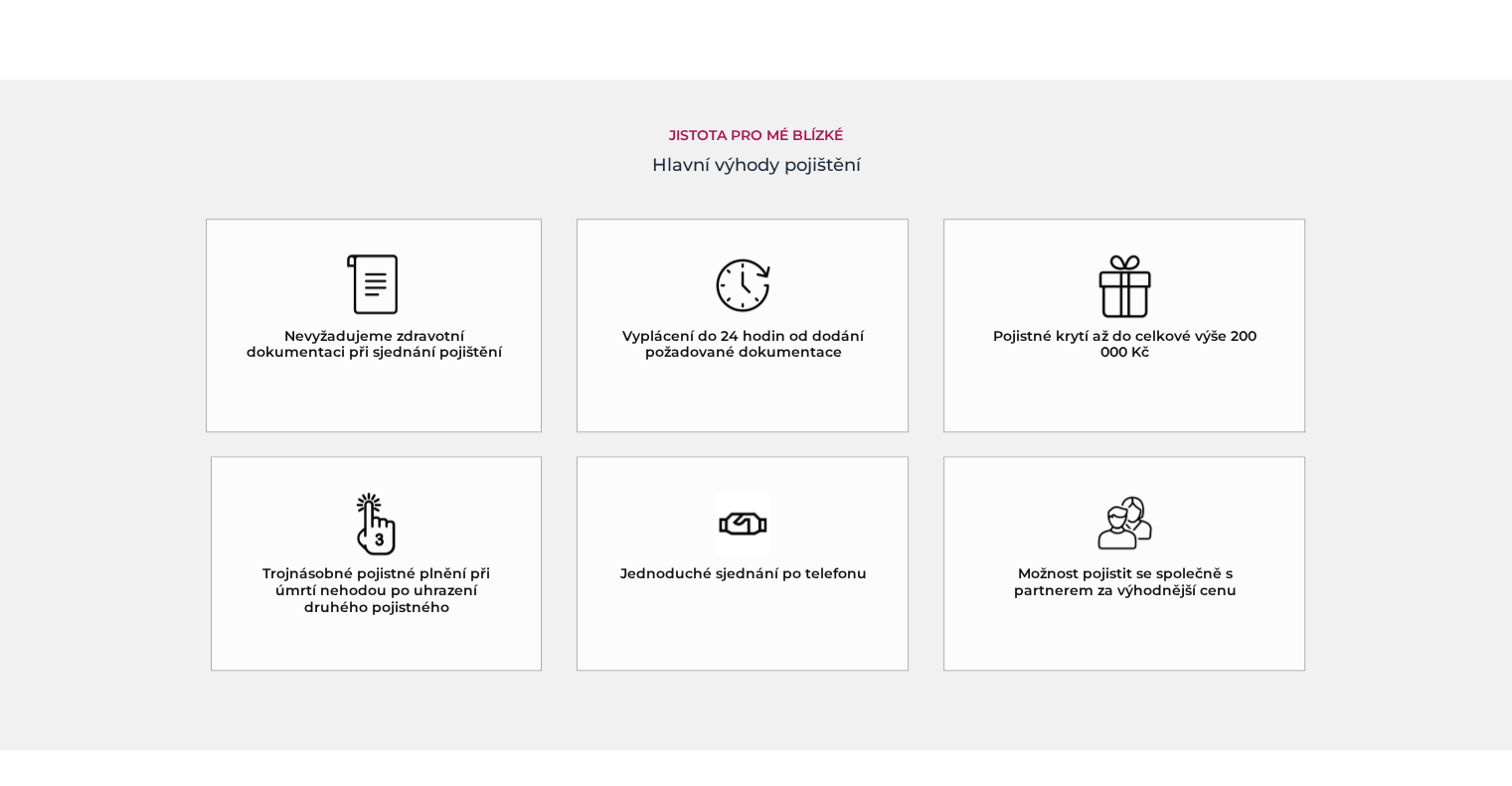 click at bounding box center [373, 286] 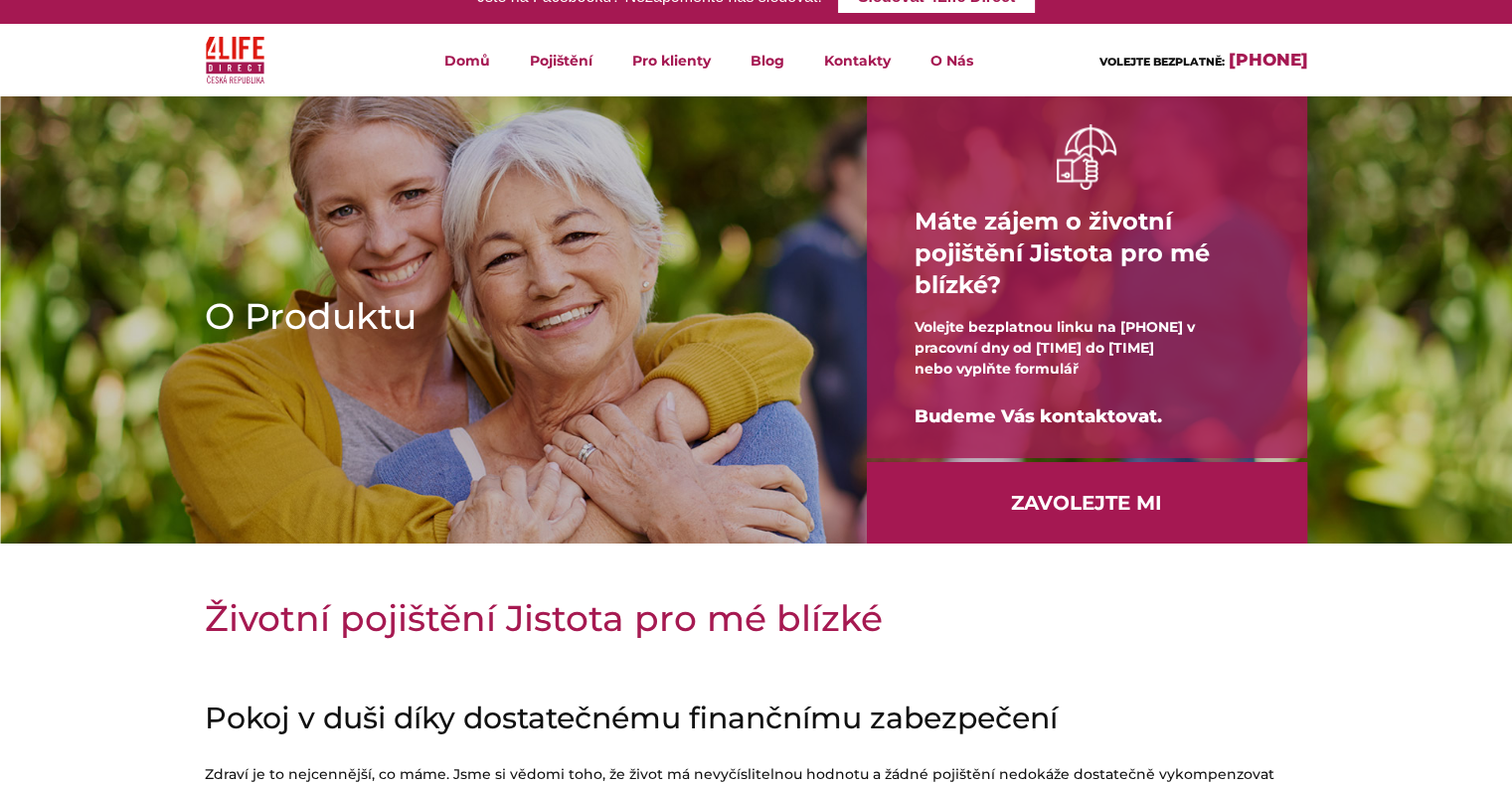 scroll, scrollTop: 0, scrollLeft: 0, axis: both 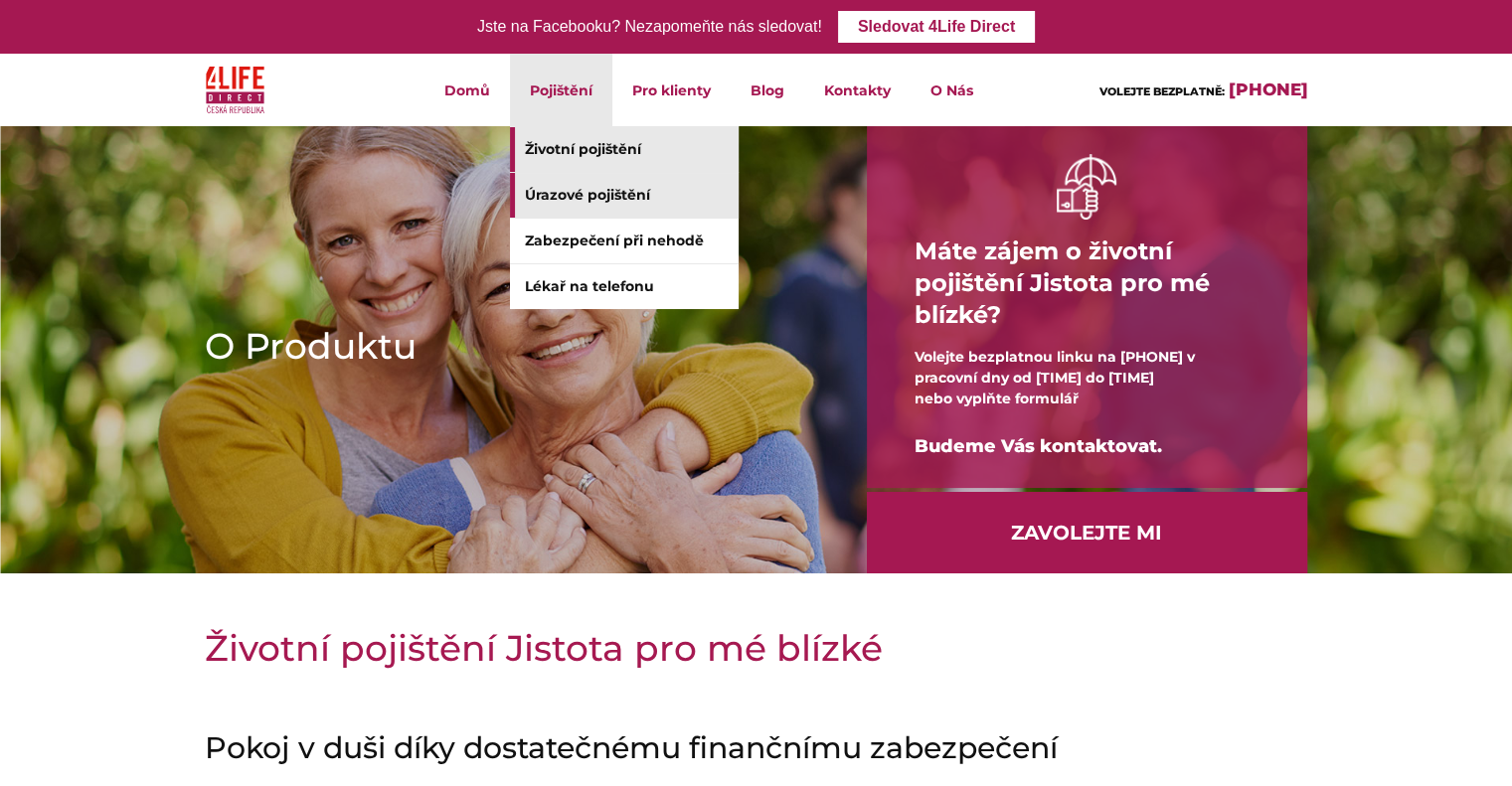 click on "Úrazové pojištění" at bounding box center (624, 195) 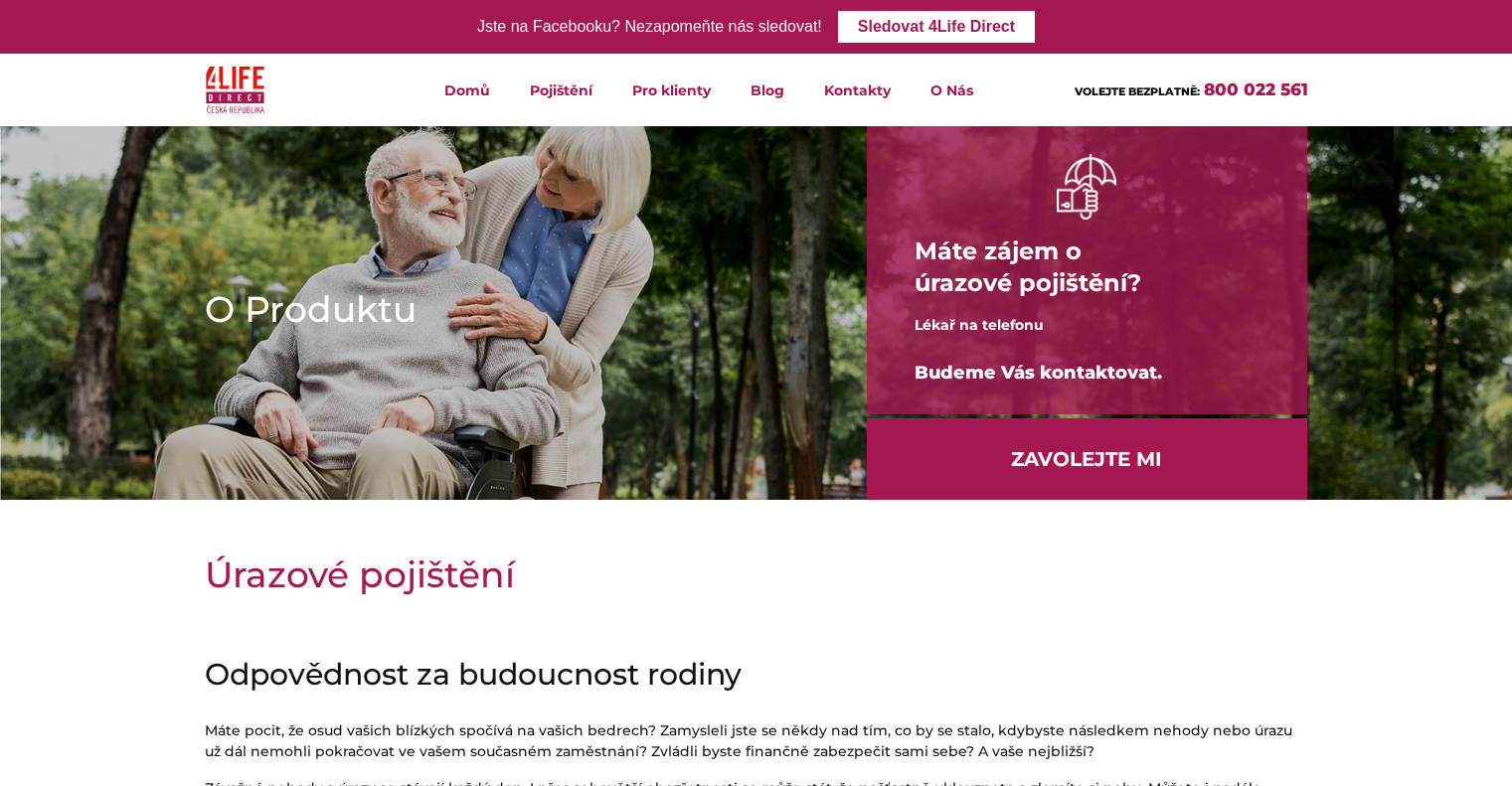 scroll, scrollTop: 0, scrollLeft: 0, axis: both 